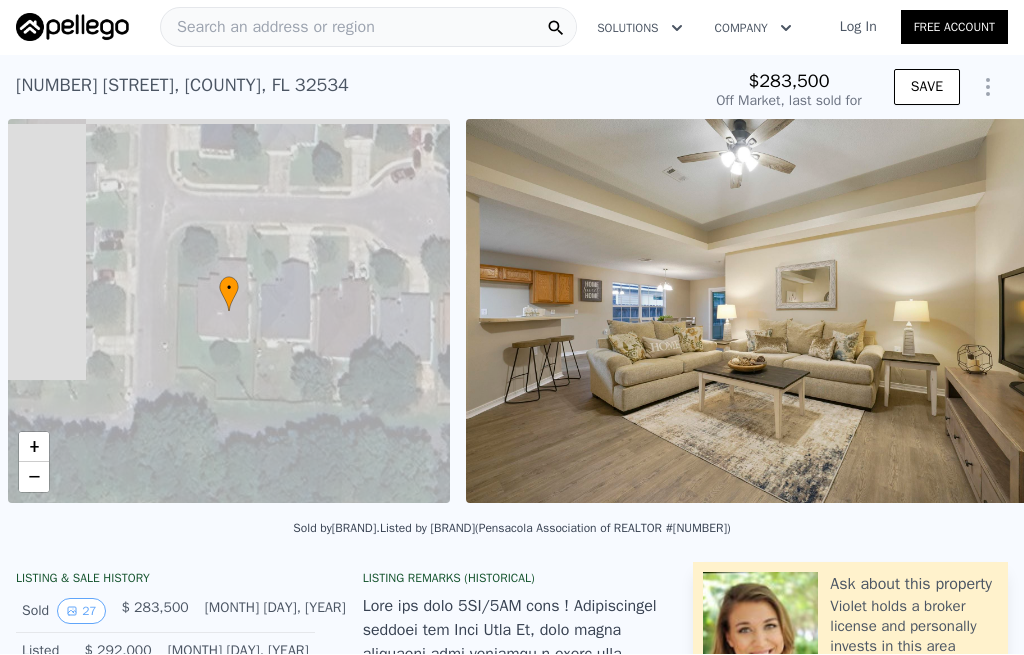 scroll, scrollTop: 1, scrollLeft: 0, axis: vertical 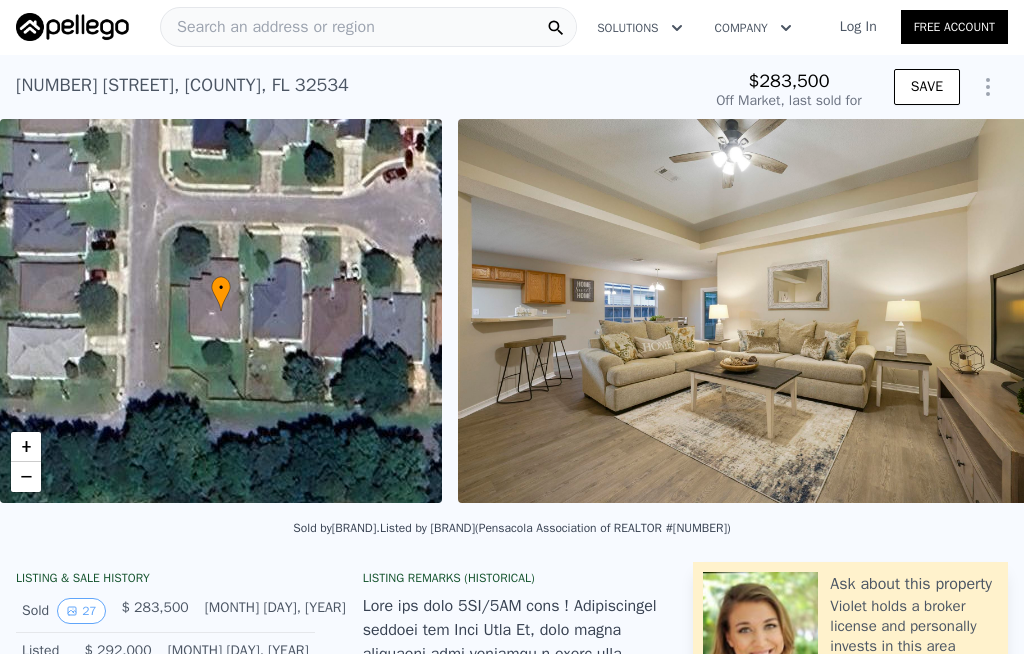 type on "-$ 300,772" 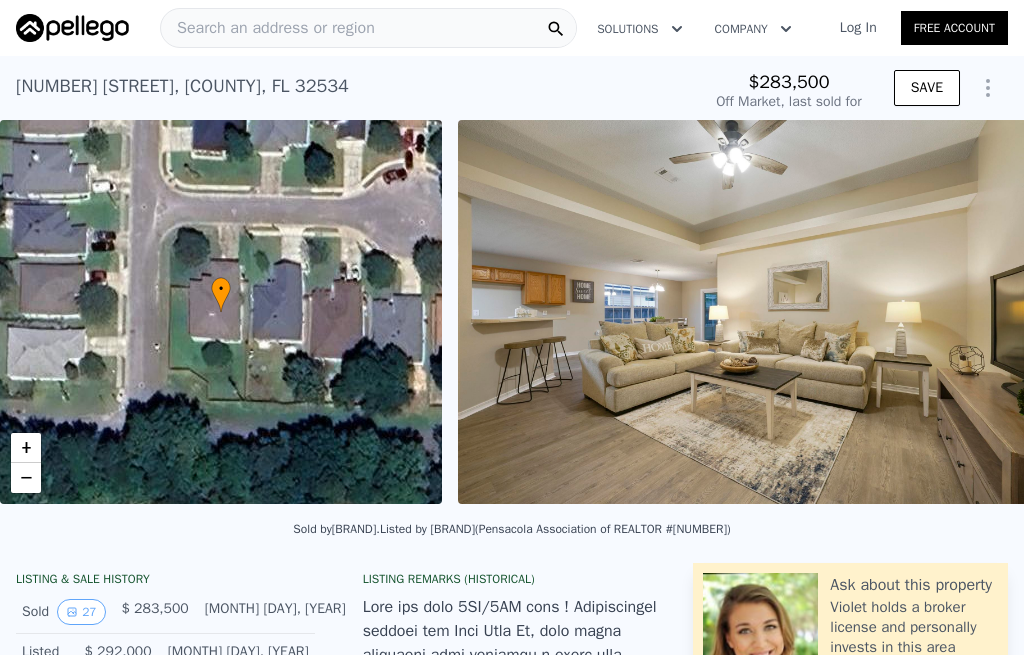 click on "Search an address or region" at bounding box center [268, 28] 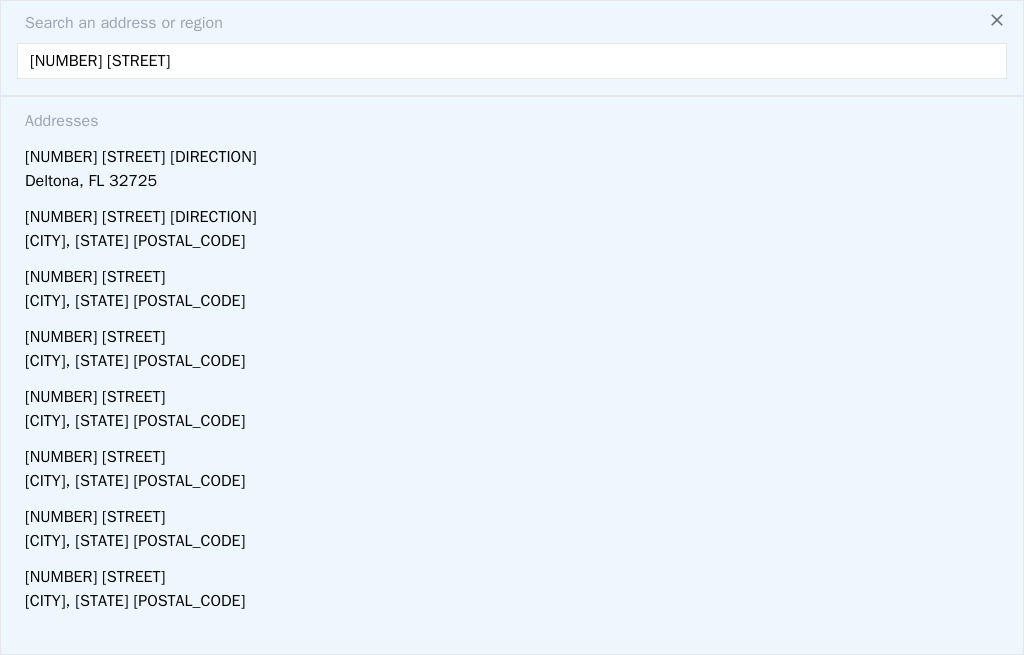 type on "[NUMBER] [STREET]" 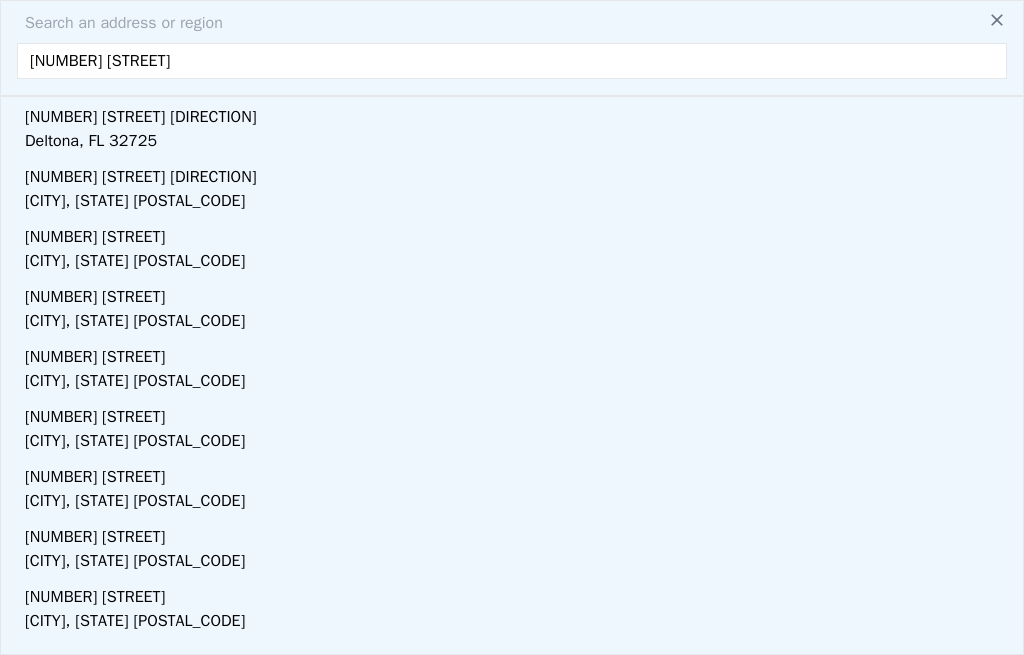 scroll, scrollTop: 40, scrollLeft: 0, axis: vertical 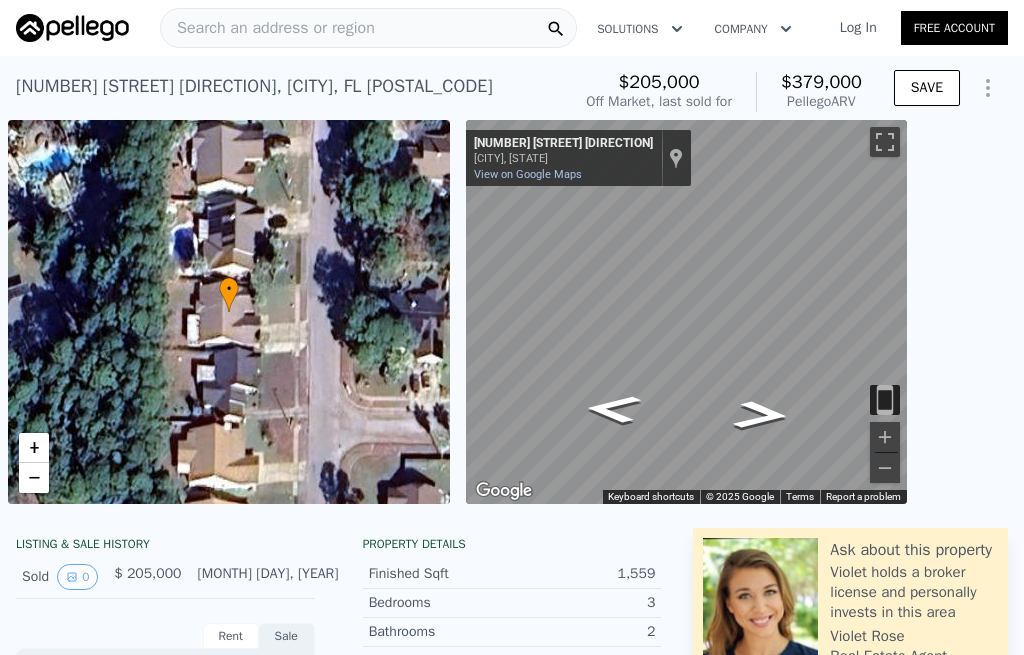 click on "Search an address or region" at bounding box center (368, 28) 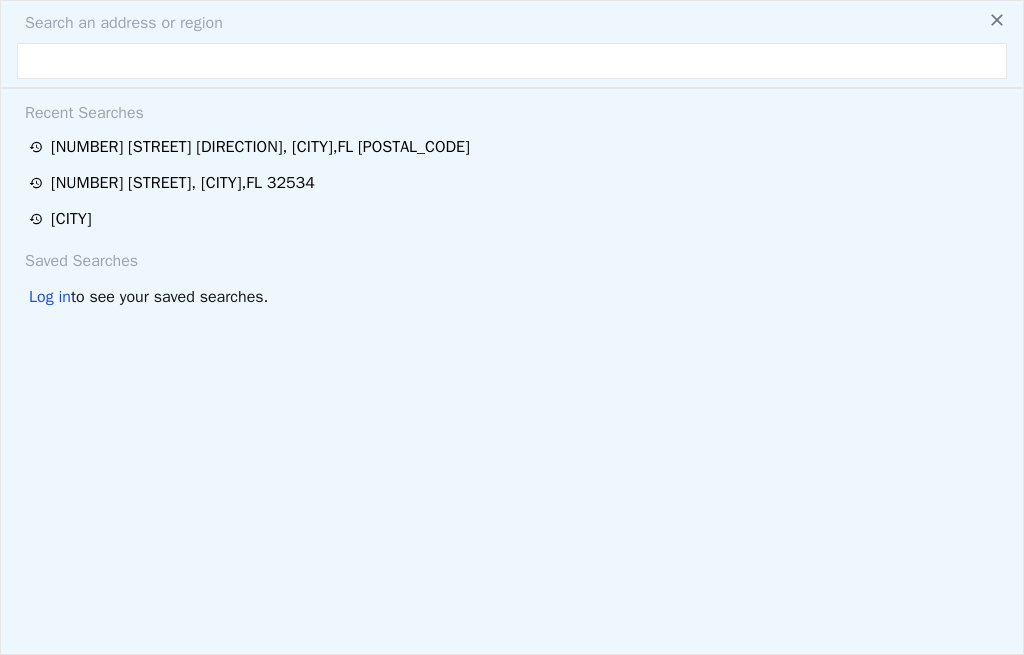 scroll, scrollTop: 0, scrollLeft: 0, axis: both 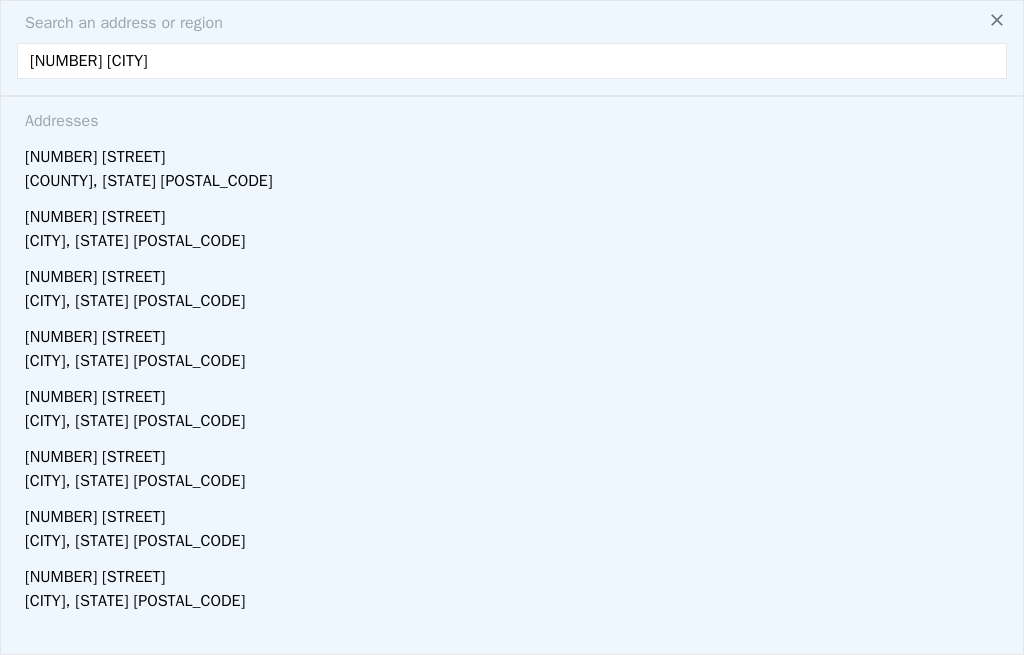 type on "[NUMBER] [CITY]" 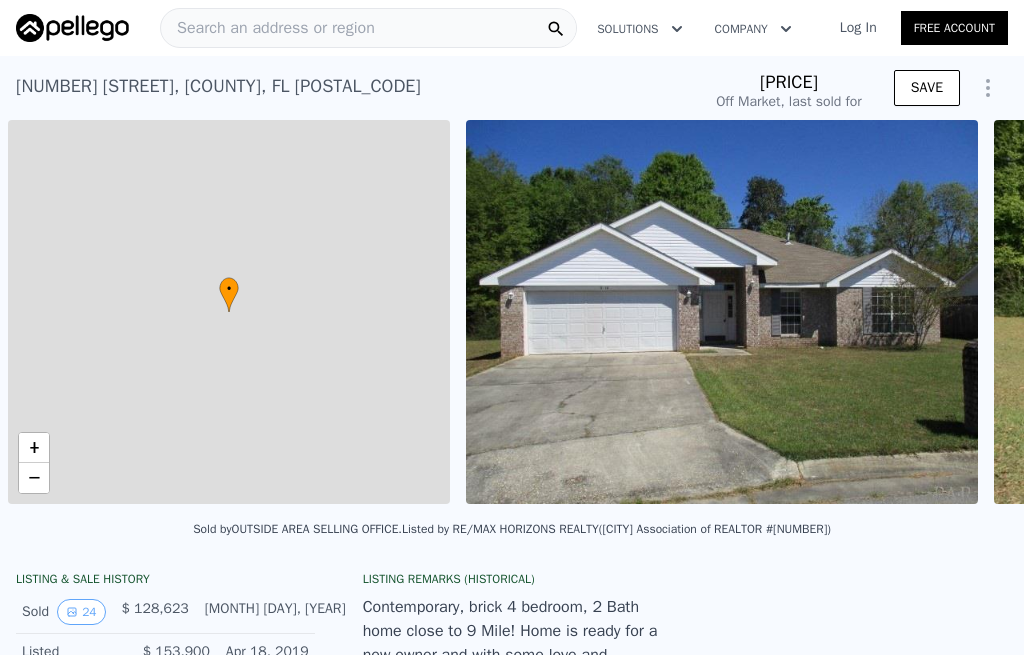 scroll, scrollTop: 0, scrollLeft: 8, axis: horizontal 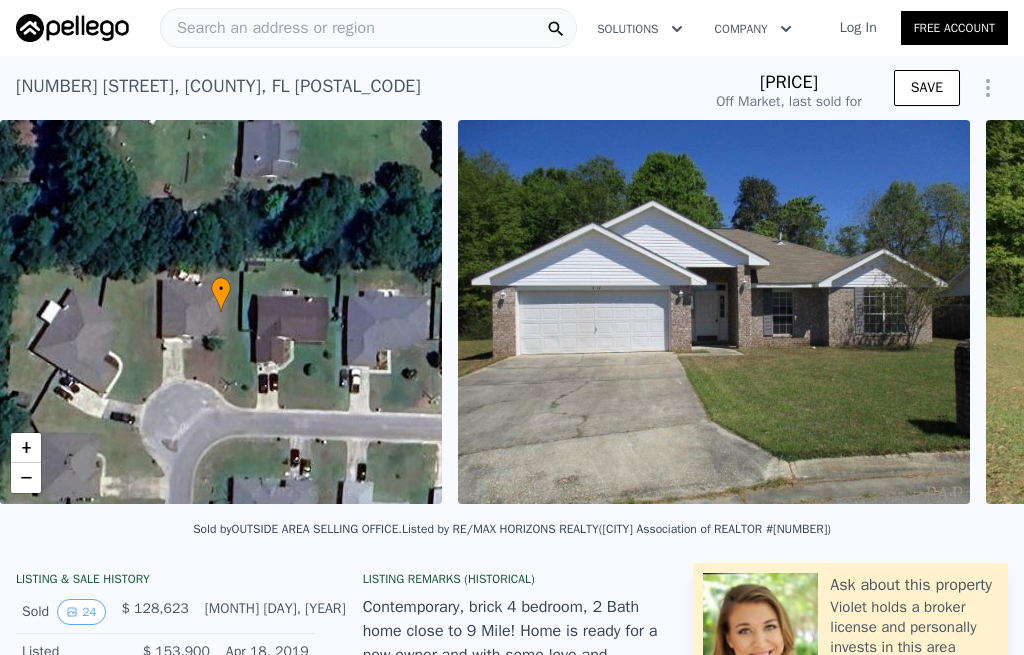 type on "[CURRENCY][NUMBER]" 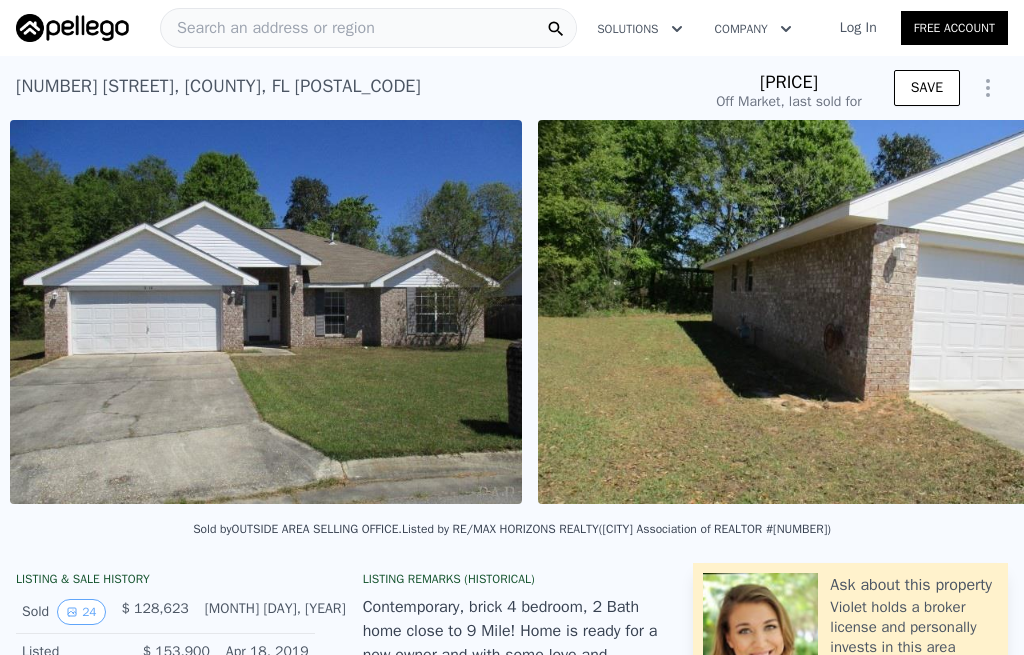 scroll, scrollTop: 0, scrollLeft: 458, axis: horizontal 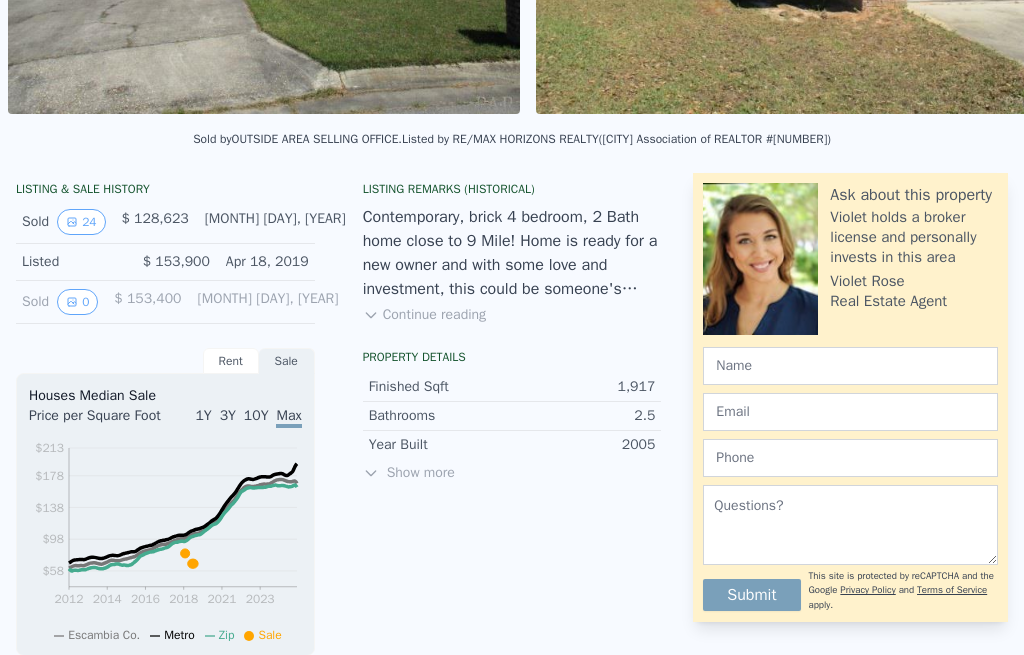 click on "24" at bounding box center (81, 222) 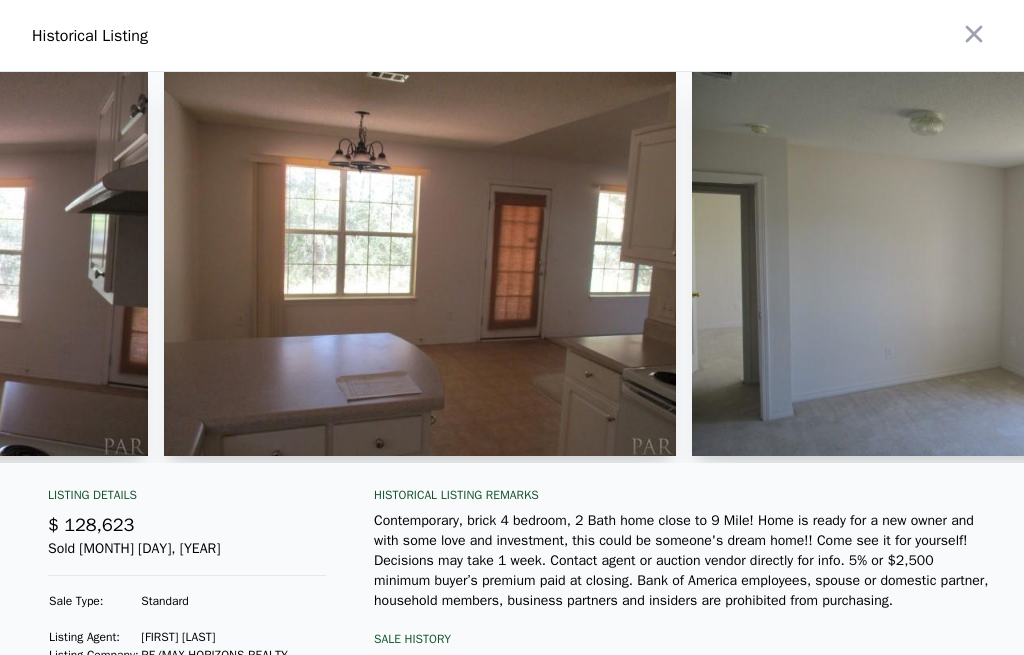 scroll, scrollTop: 0, scrollLeft: 5682, axis: horizontal 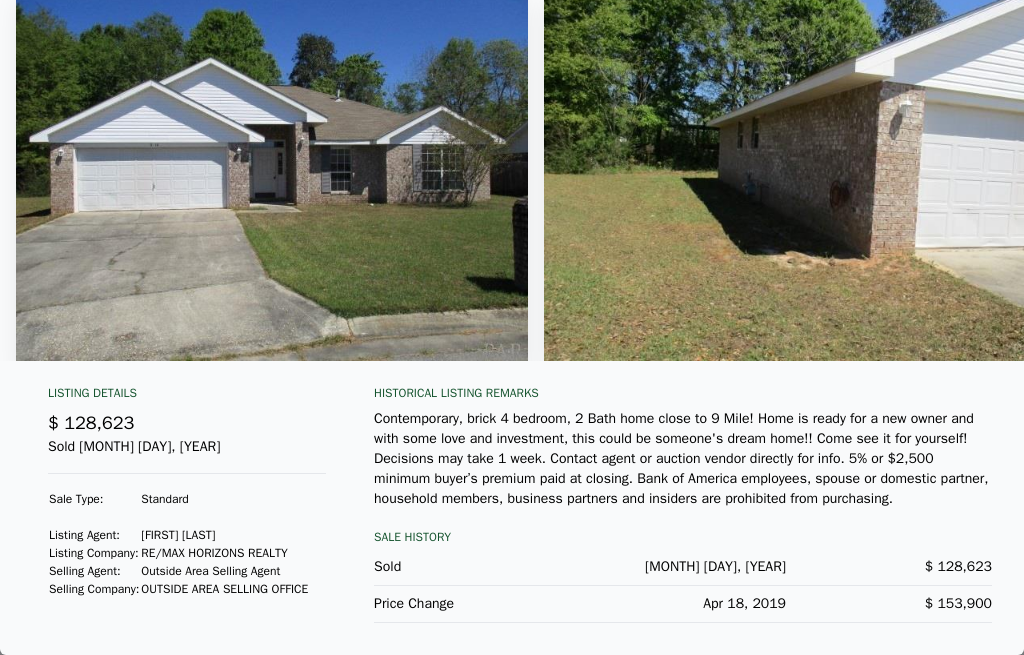 type on "$ 379,000" 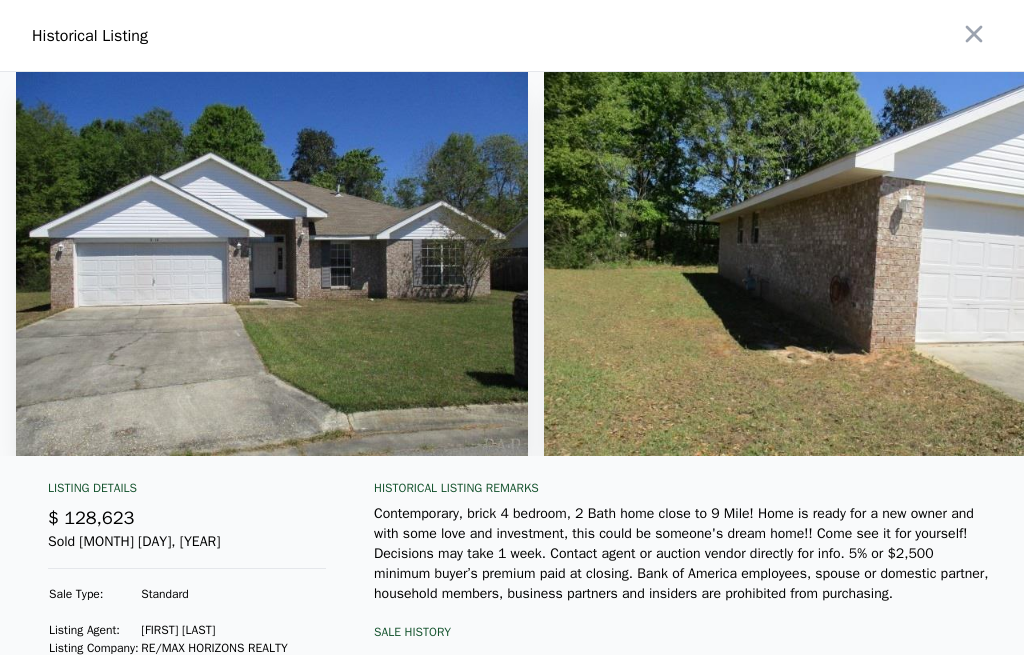 scroll, scrollTop: 0, scrollLeft: 0, axis: both 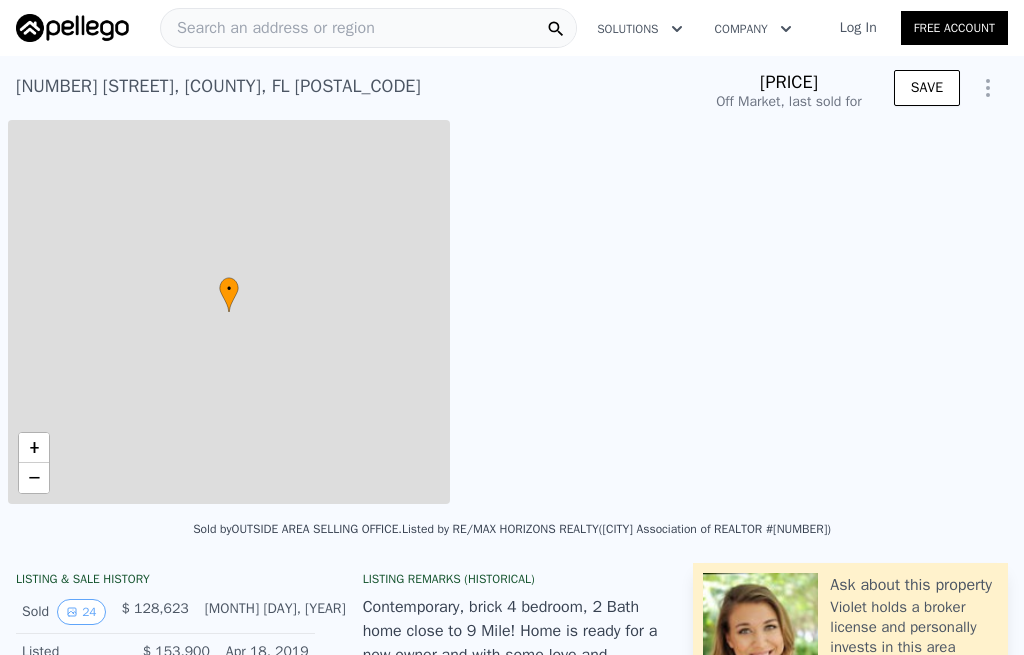 type on "$ 325,000" 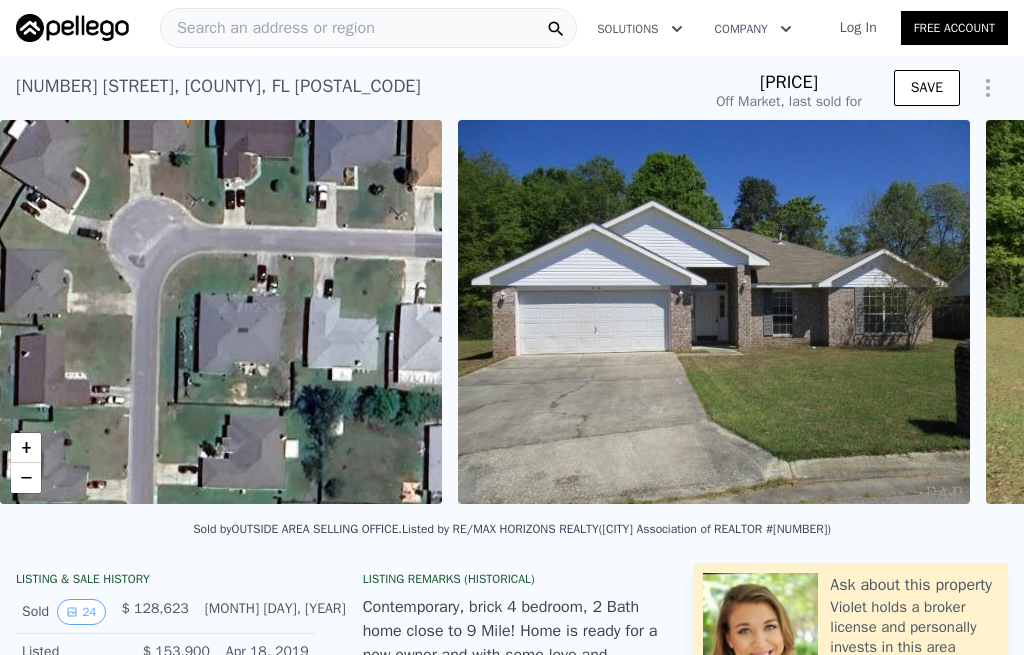 scroll, scrollTop: 0, scrollLeft: 0, axis: both 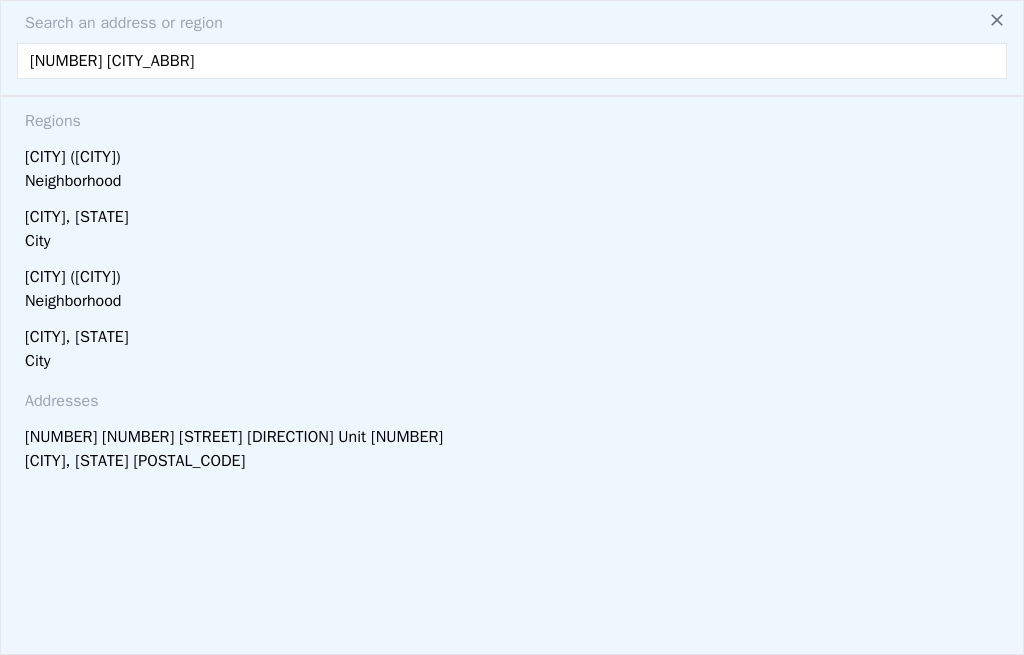 type on "[NUMBER] [CITY]" 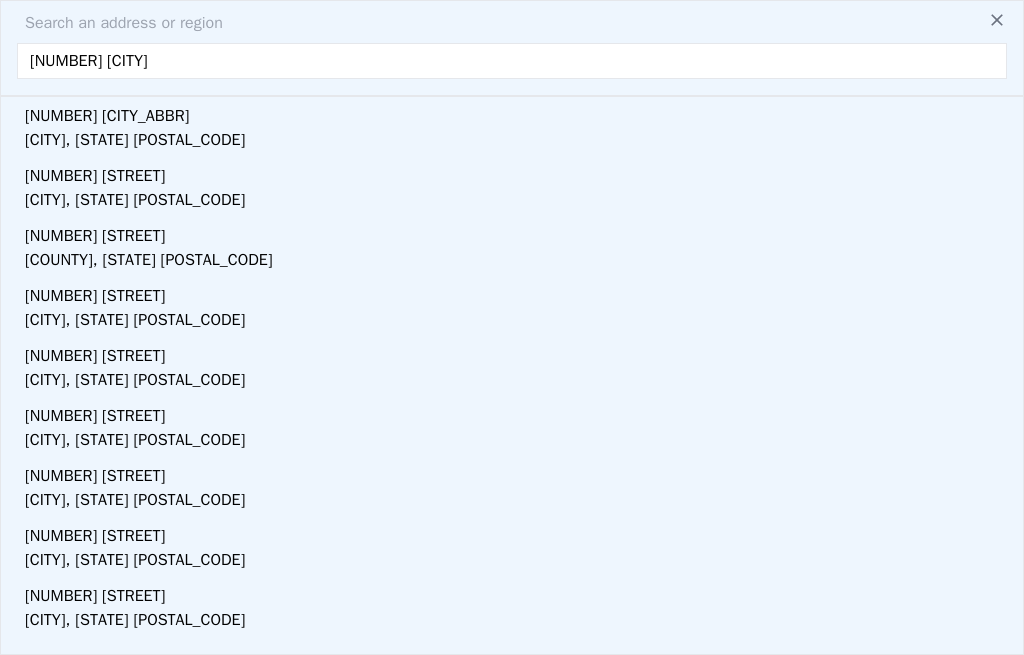 scroll, scrollTop: 40, scrollLeft: 0, axis: vertical 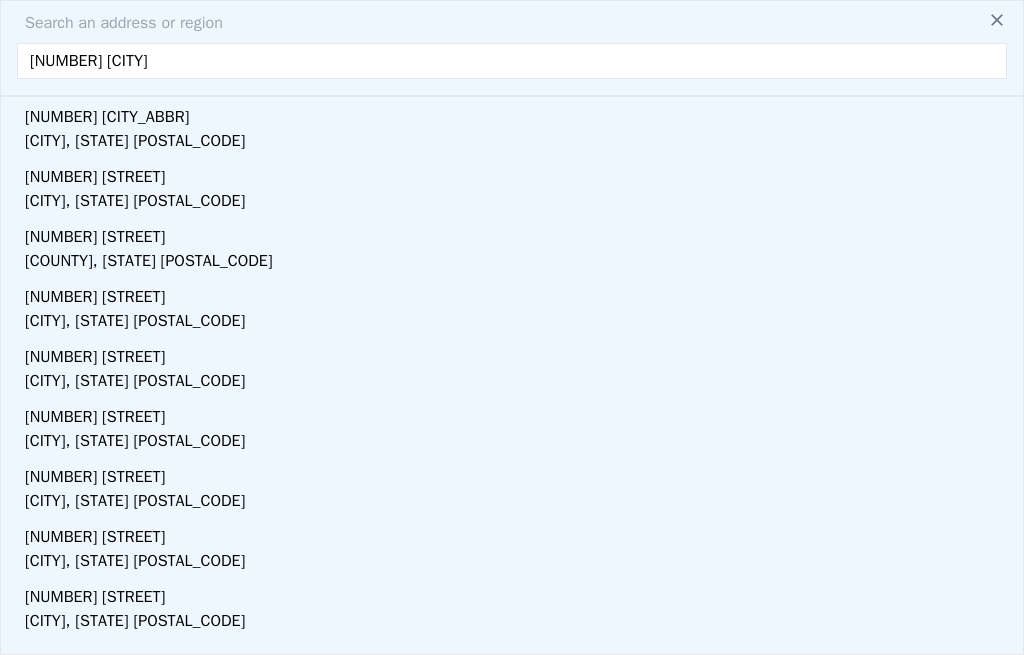 click on "[CITY], [STATE] [POSTAL_CODE]" at bounding box center (516, 203) 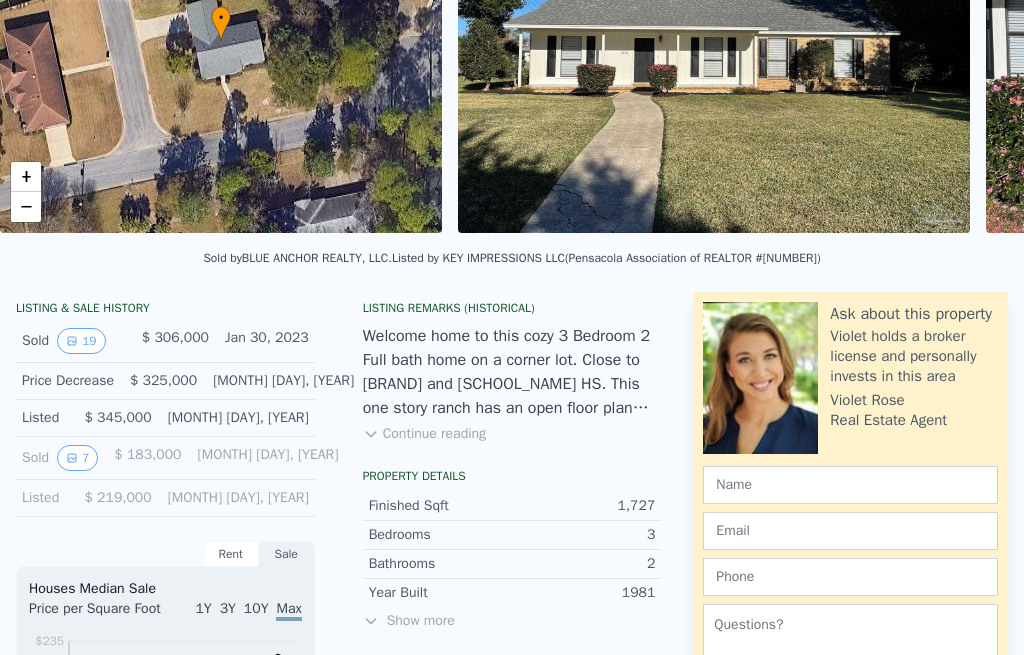 scroll, scrollTop: 310, scrollLeft: 0, axis: vertical 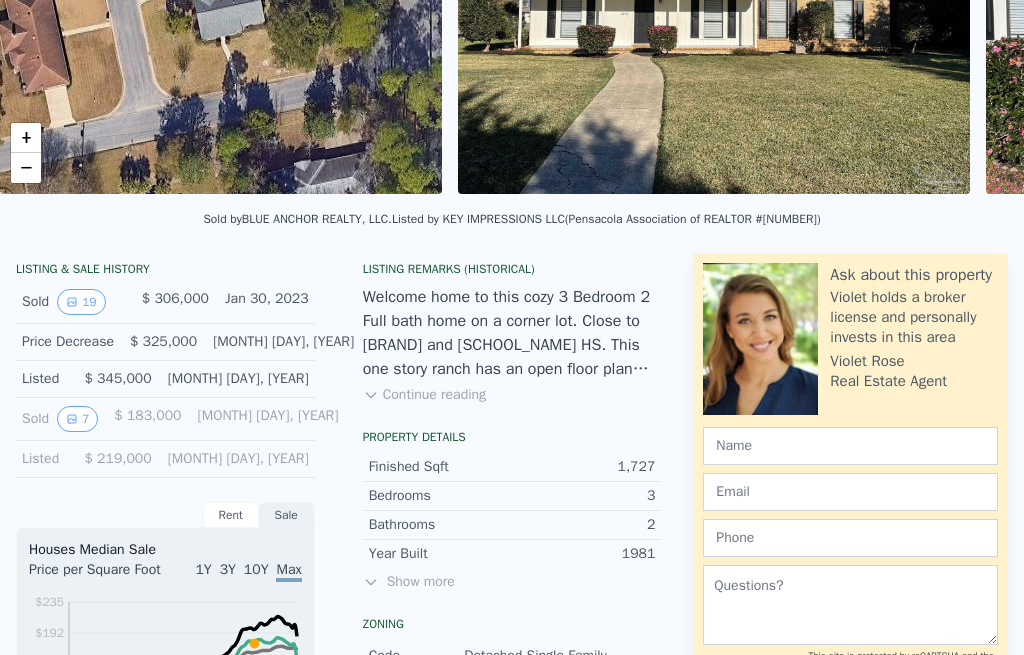 click on "7" at bounding box center (77, 419) 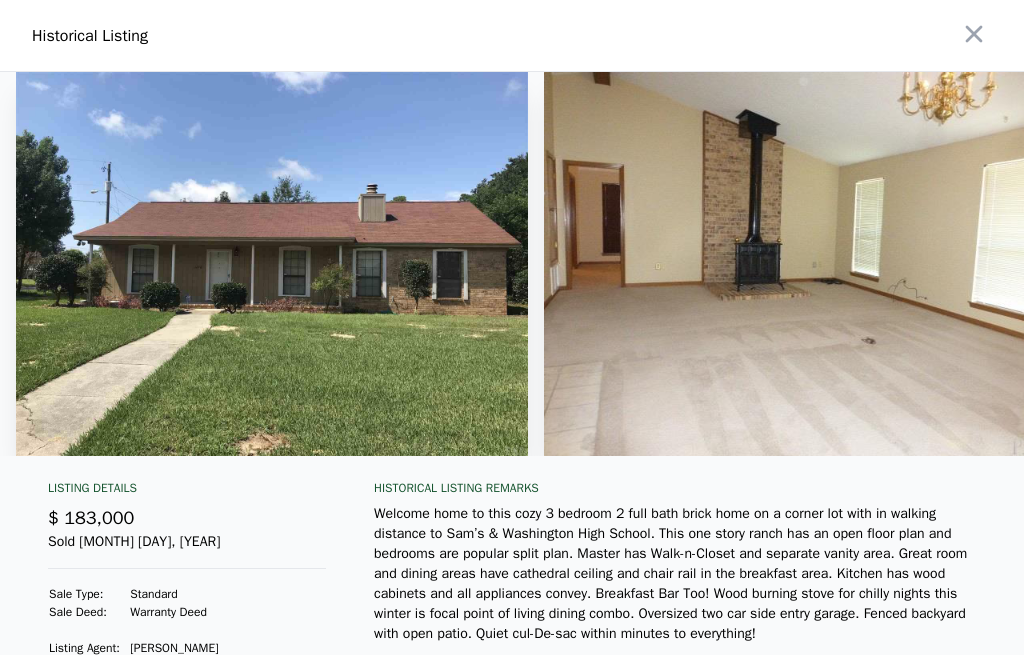 scroll, scrollTop: 0, scrollLeft: 0, axis: both 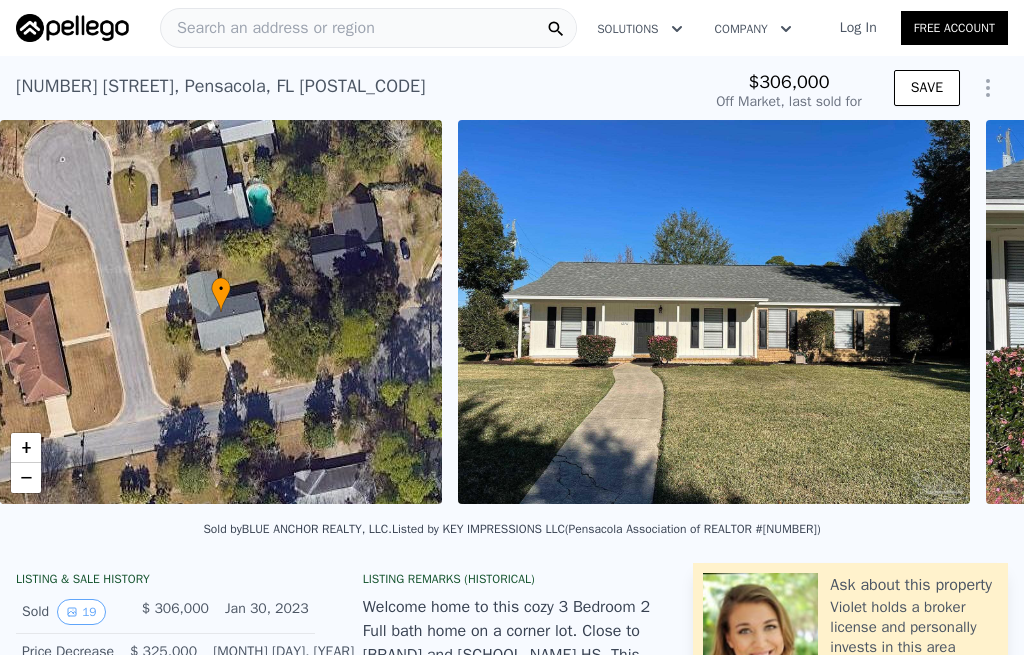 click on "Search an address or region" at bounding box center (268, 28) 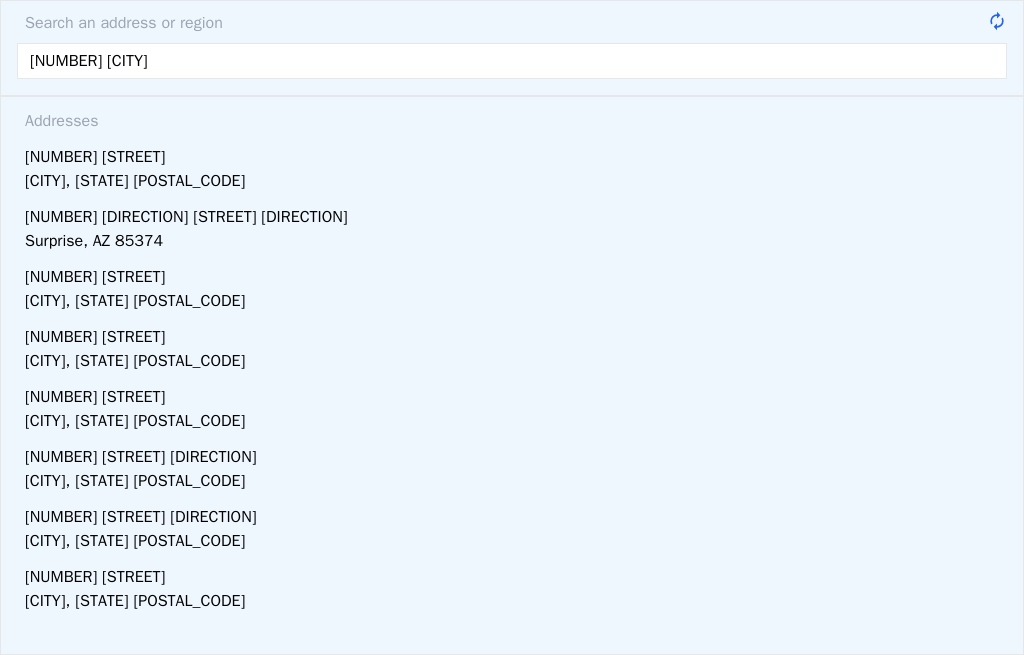 type on "[NUMBER] [CITY_ABBR]" 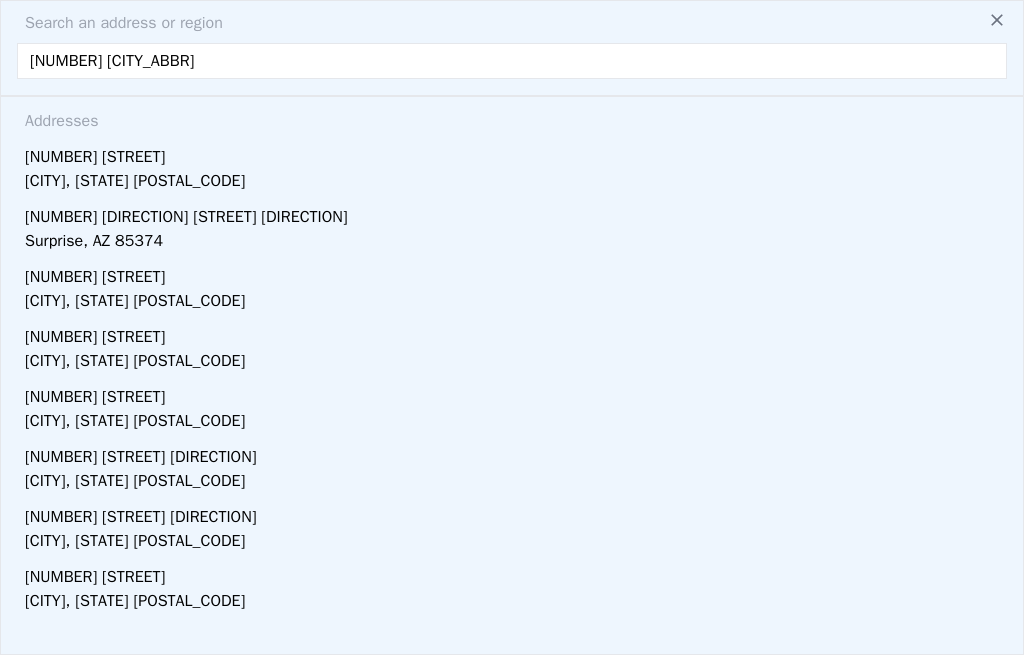 click on "[CITY], [STATE] [POSTAL_CODE]" at bounding box center [516, 183] 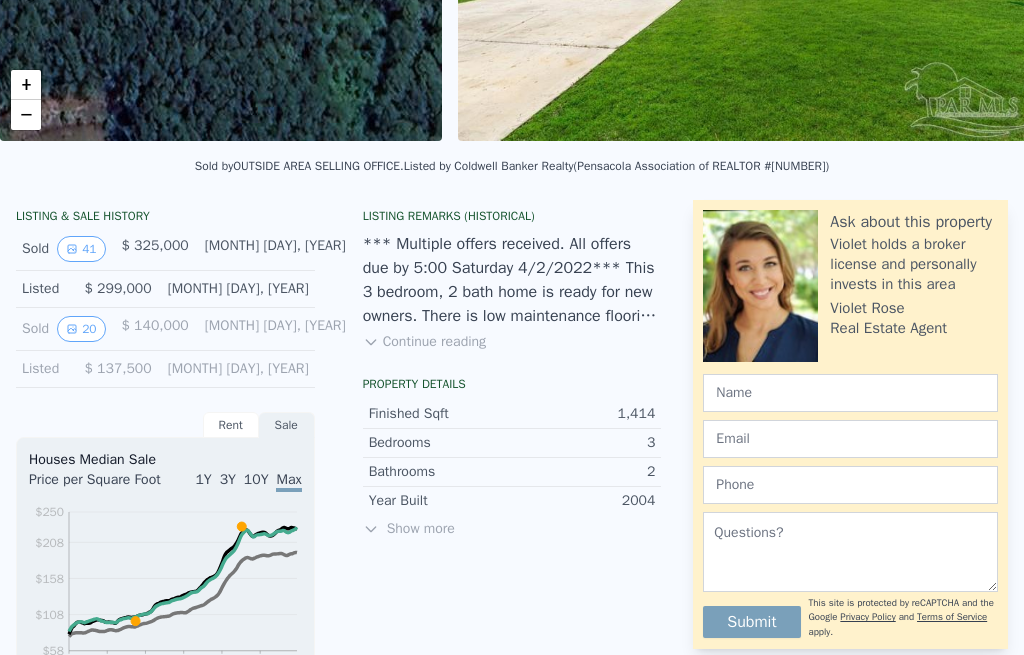 scroll, scrollTop: 369, scrollLeft: 0, axis: vertical 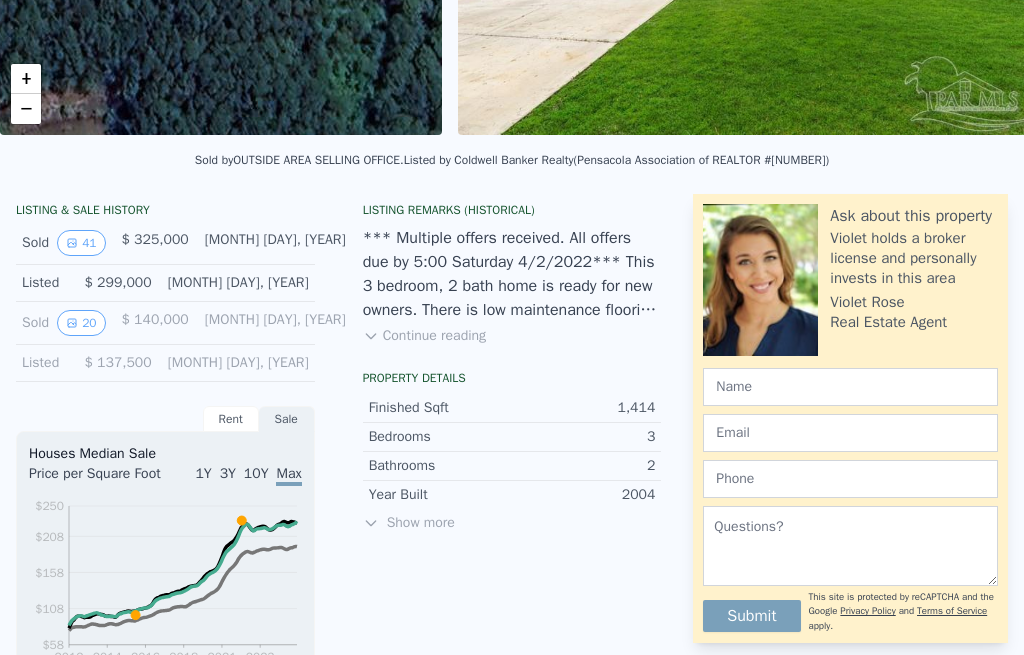 click on "20" at bounding box center (81, 323) 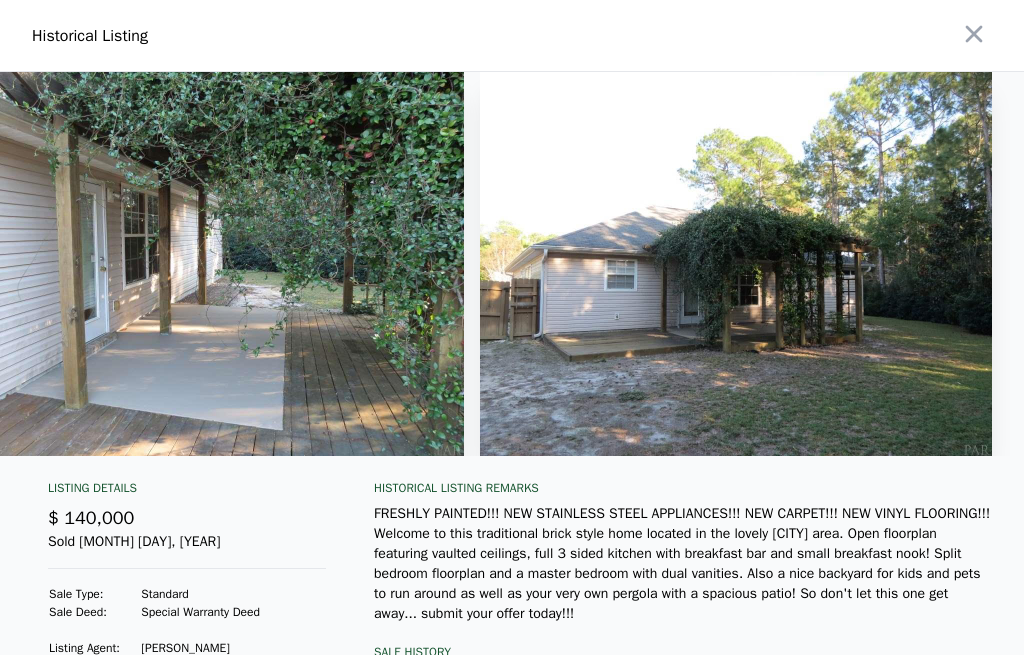 scroll, scrollTop: 0, scrollLeft: 9568, axis: horizontal 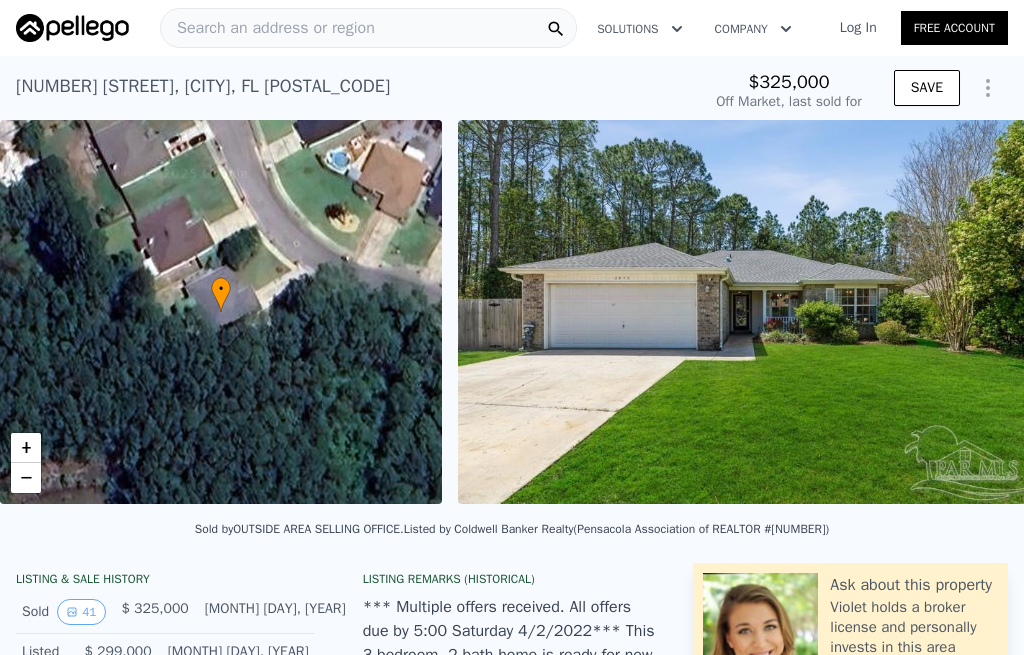 type on "$ 331,000" 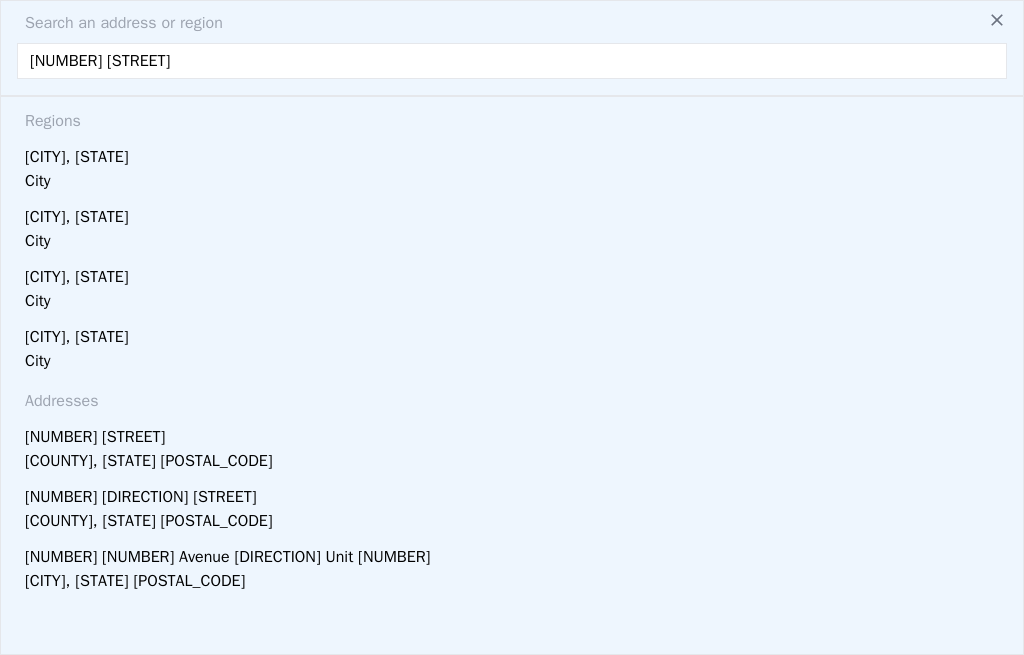 scroll, scrollTop: 43, scrollLeft: 0, axis: vertical 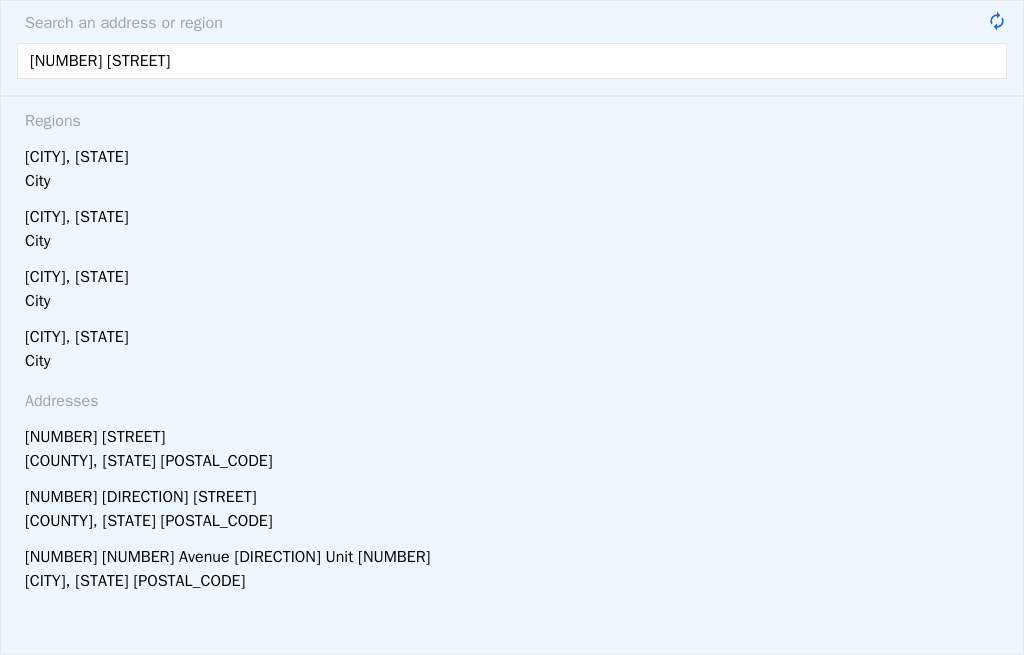 type on "[NUMBER] [STREET]" 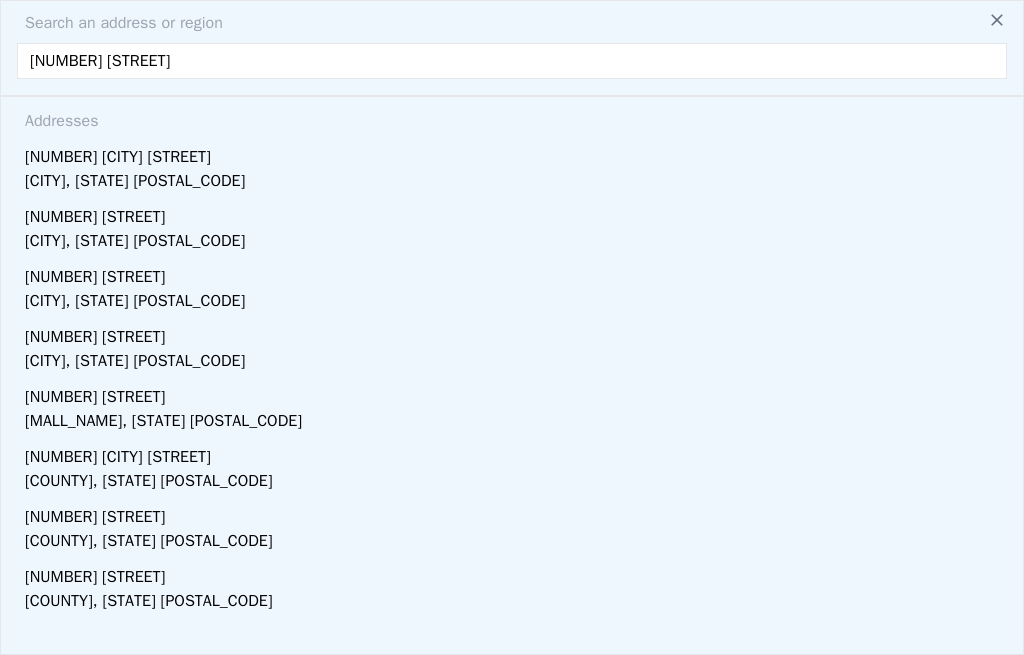 click on "[NUMBER] [CITY] [STREET]" at bounding box center (516, 153) 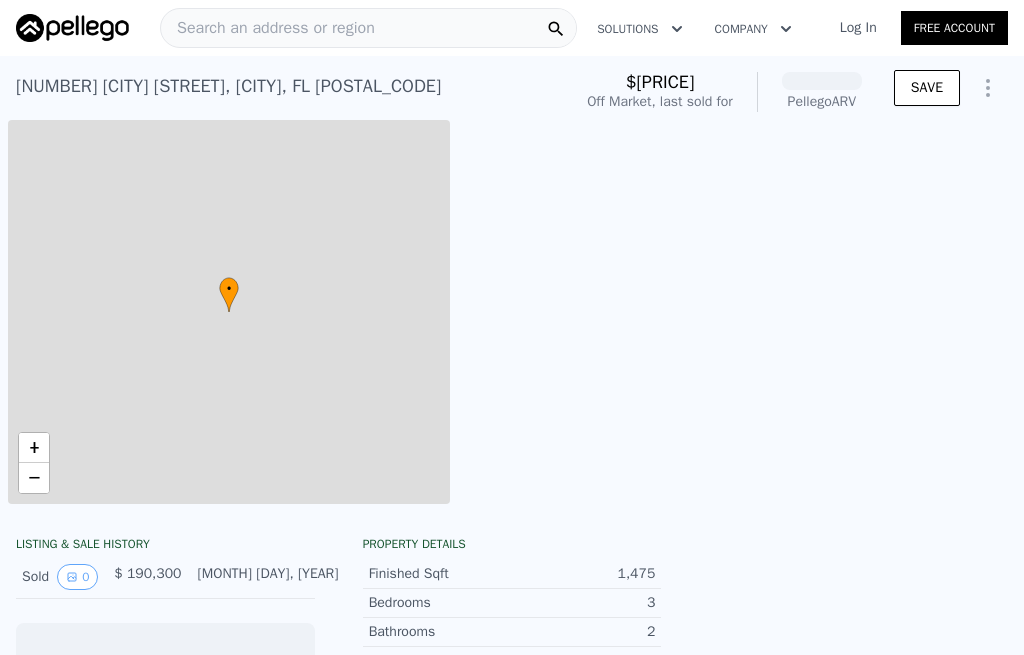 scroll, scrollTop: 0, scrollLeft: 0, axis: both 